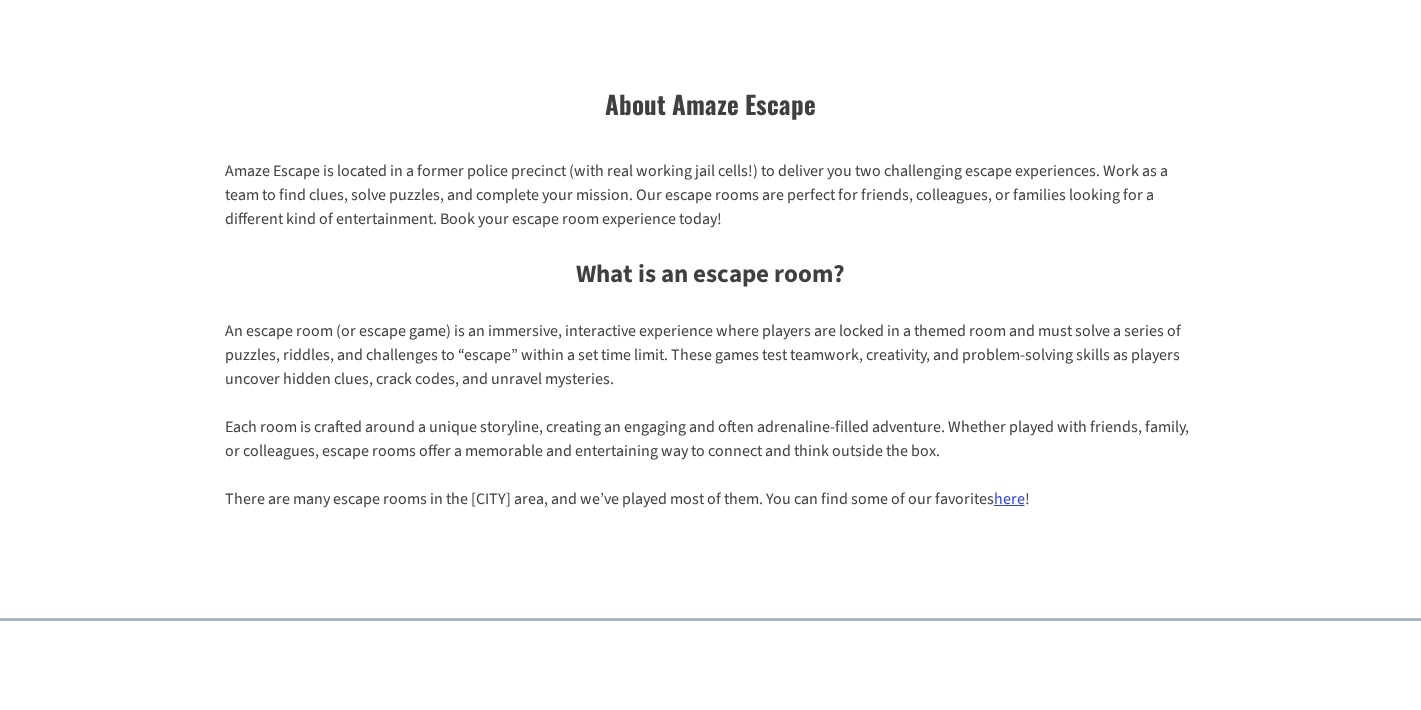 scroll, scrollTop: 1593, scrollLeft: 0, axis: vertical 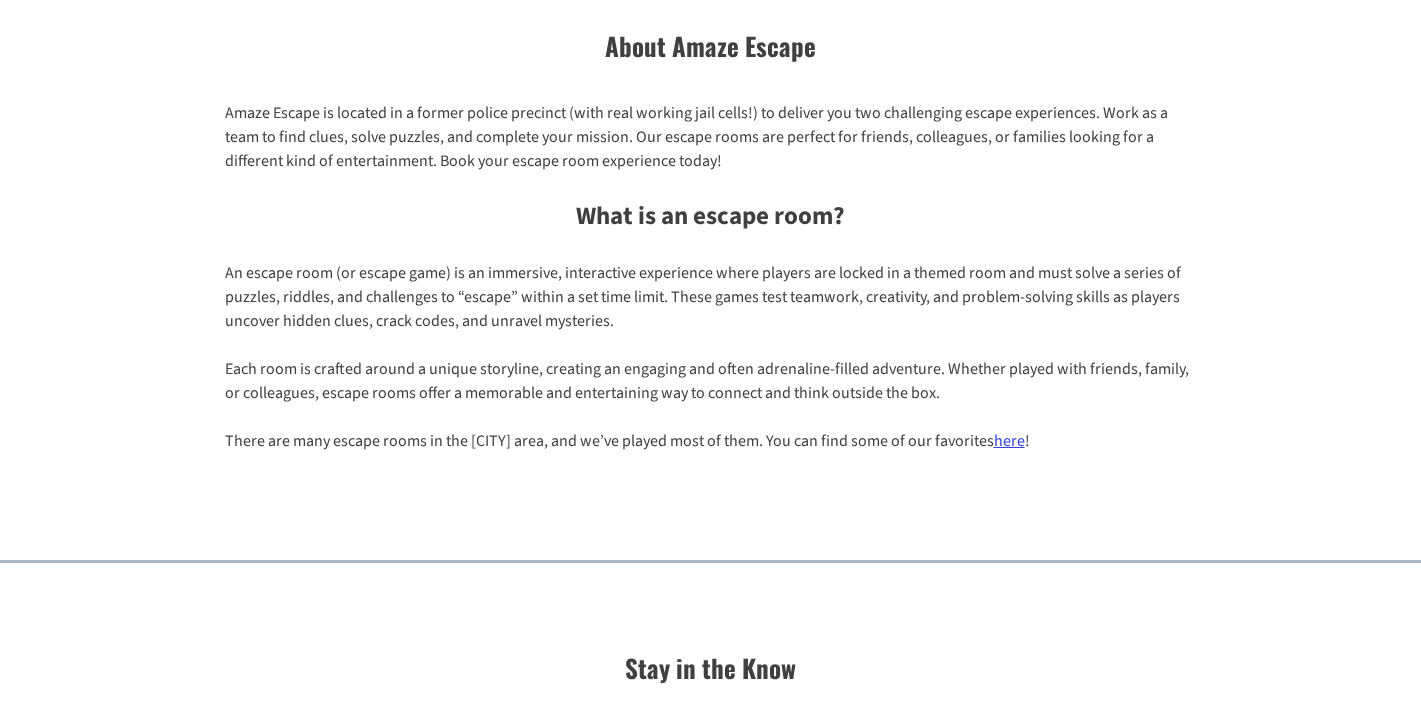 click at bounding box center [710, 530] 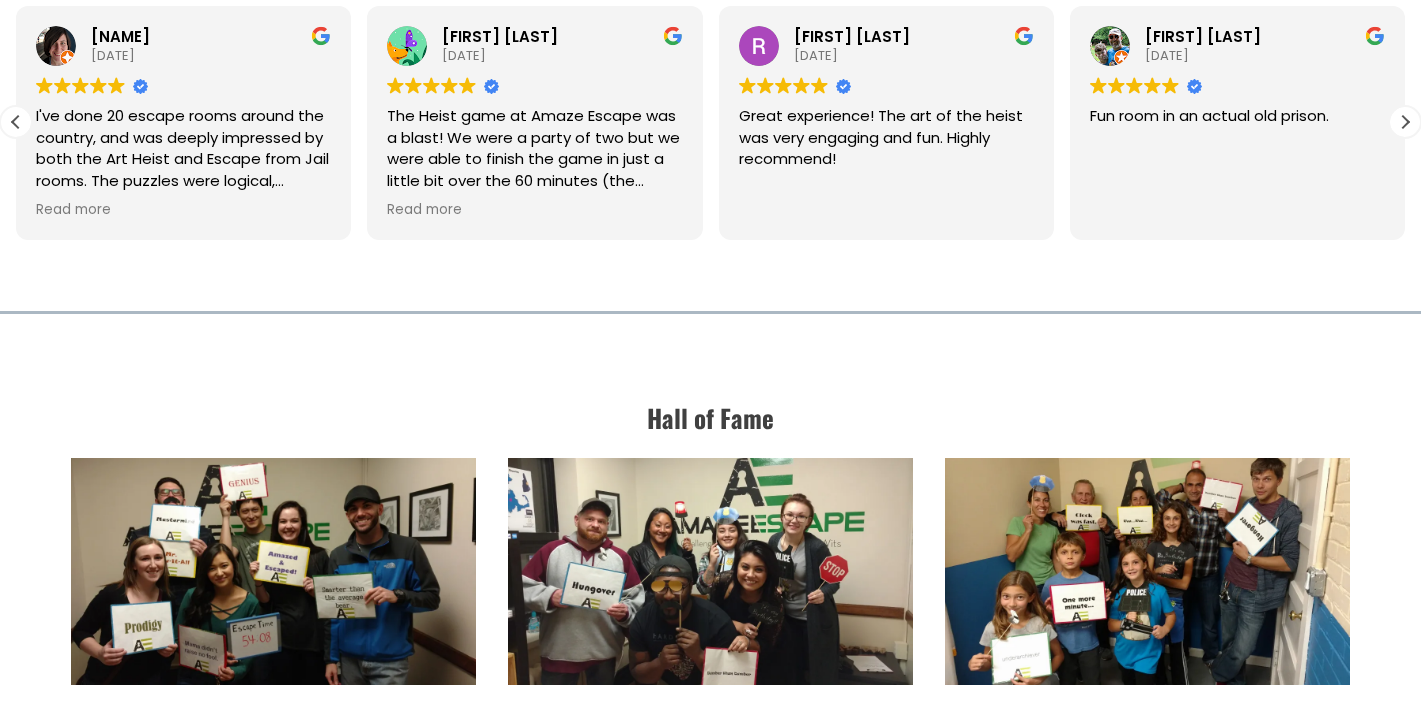 scroll, scrollTop: 2662, scrollLeft: 0, axis: vertical 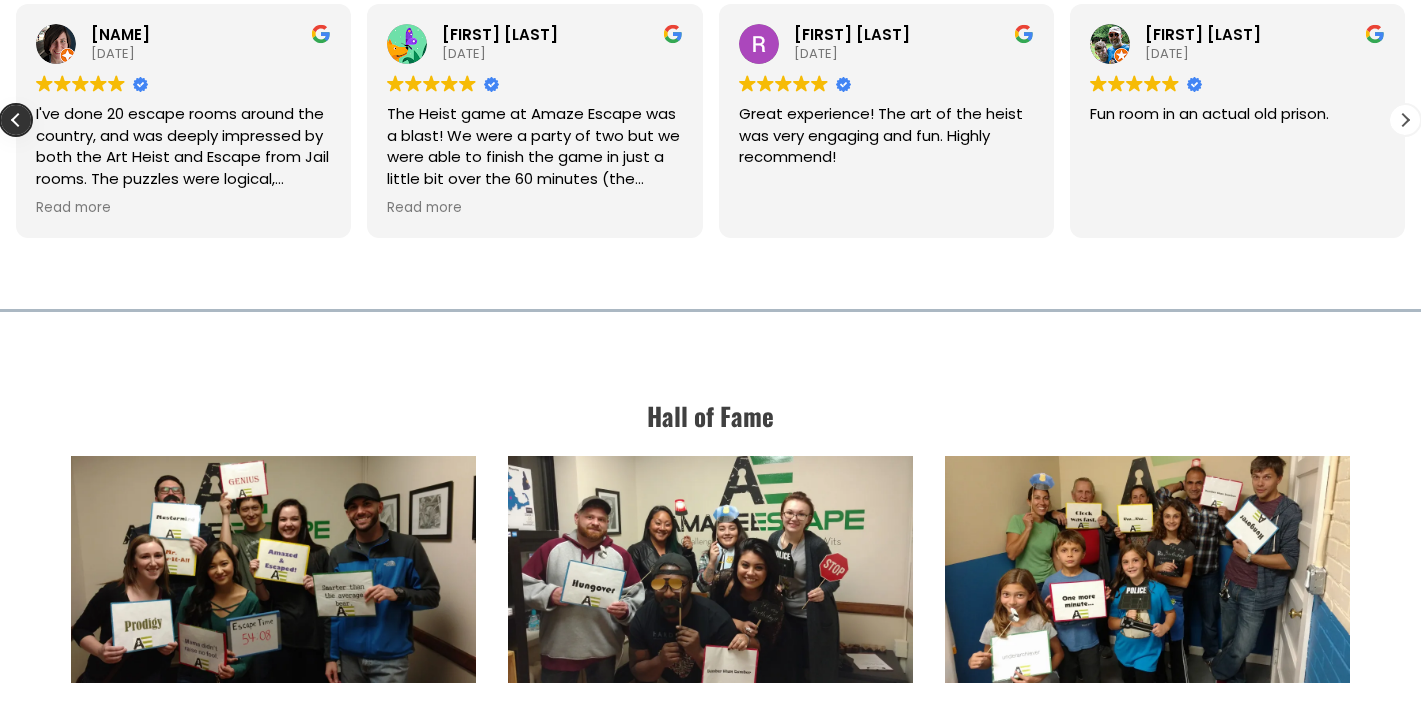 click at bounding box center [16, 120] 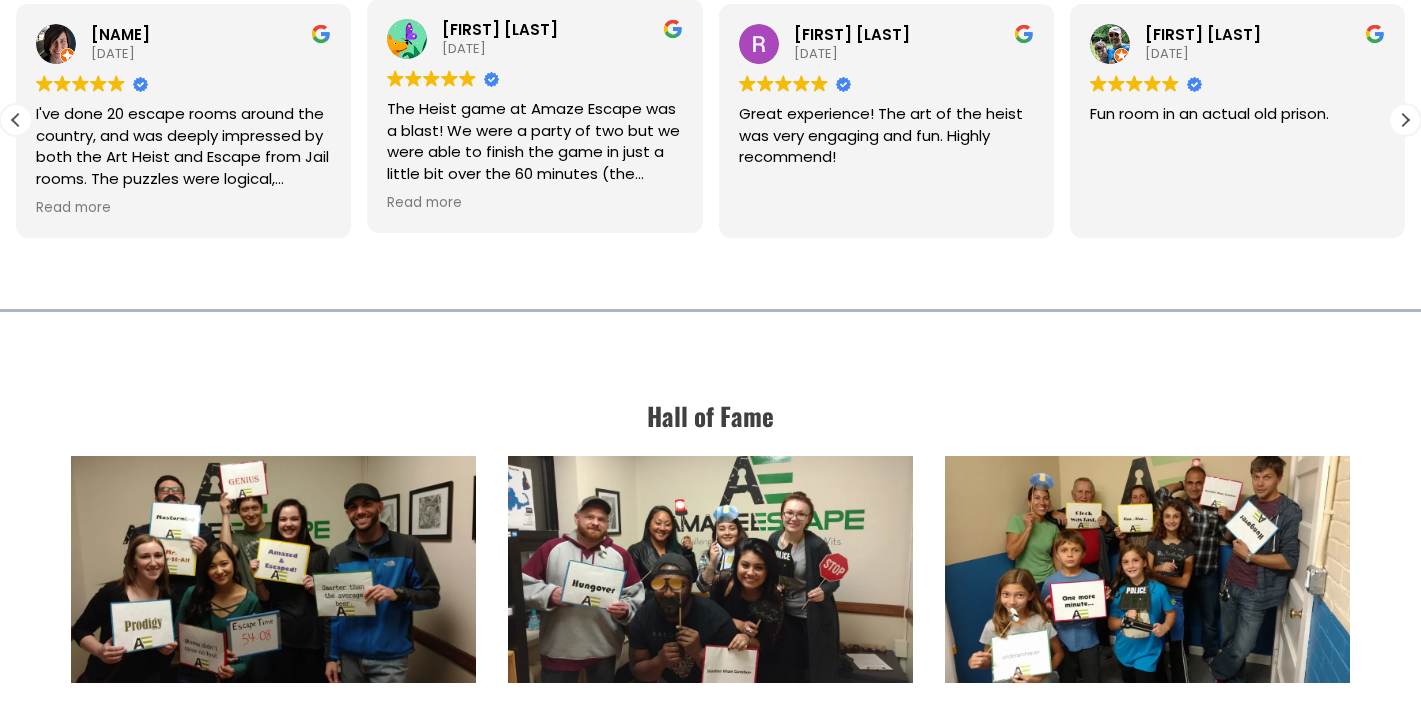 click on "The Heist game at Amaze Escape was a blast! We were a party of two but we were able to finish the game in just a little bit over the 60 minutes (the game master was kind to give us 10 extra minutes.) It was tricky at times but very interesting, with some new challenges that require your senses (don’t want to give you too much detail there!) It was all in all a great experience. Highly recommend this Escape Room, 5 stars 🎉" at bounding box center [183, 146] 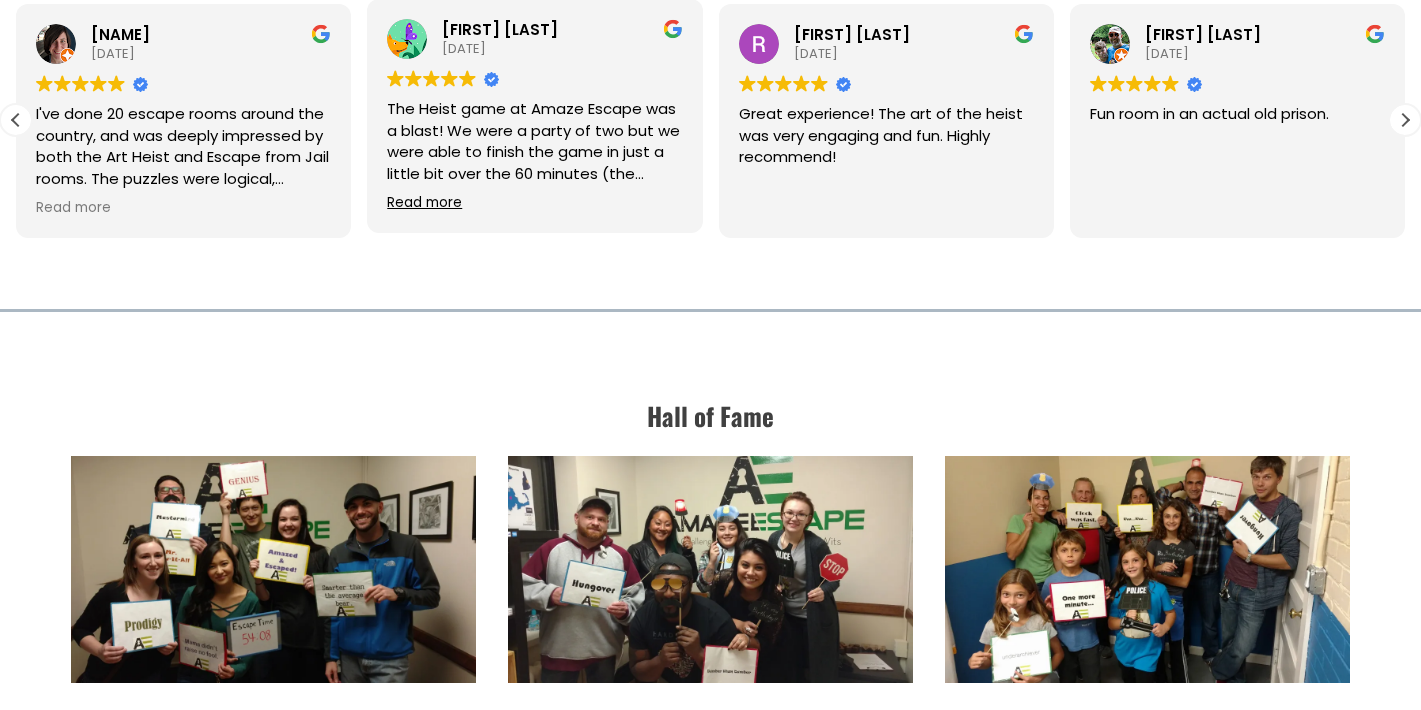 click on "Read more" at bounding box center (73, 208) 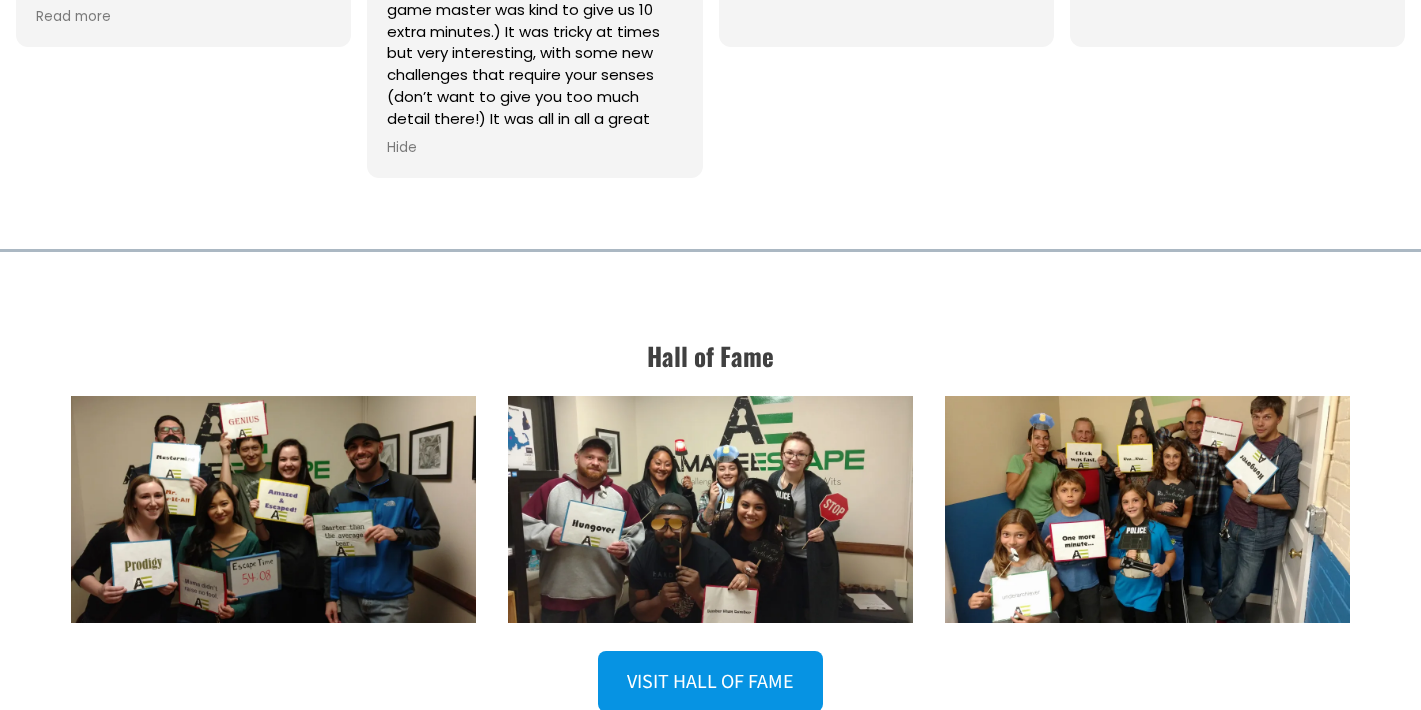 scroll, scrollTop: 2861, scrollLeft: 0, axis: vertical 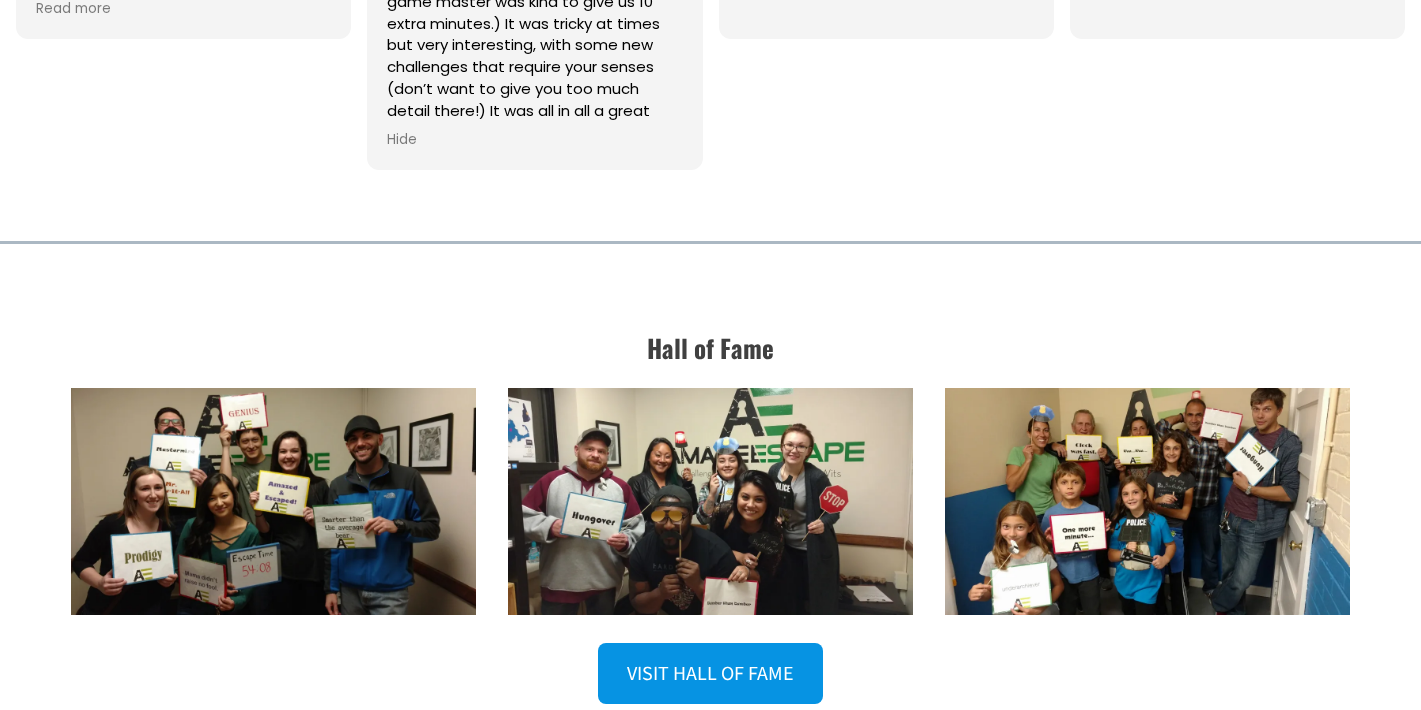 click at bounding box center [273, 502] 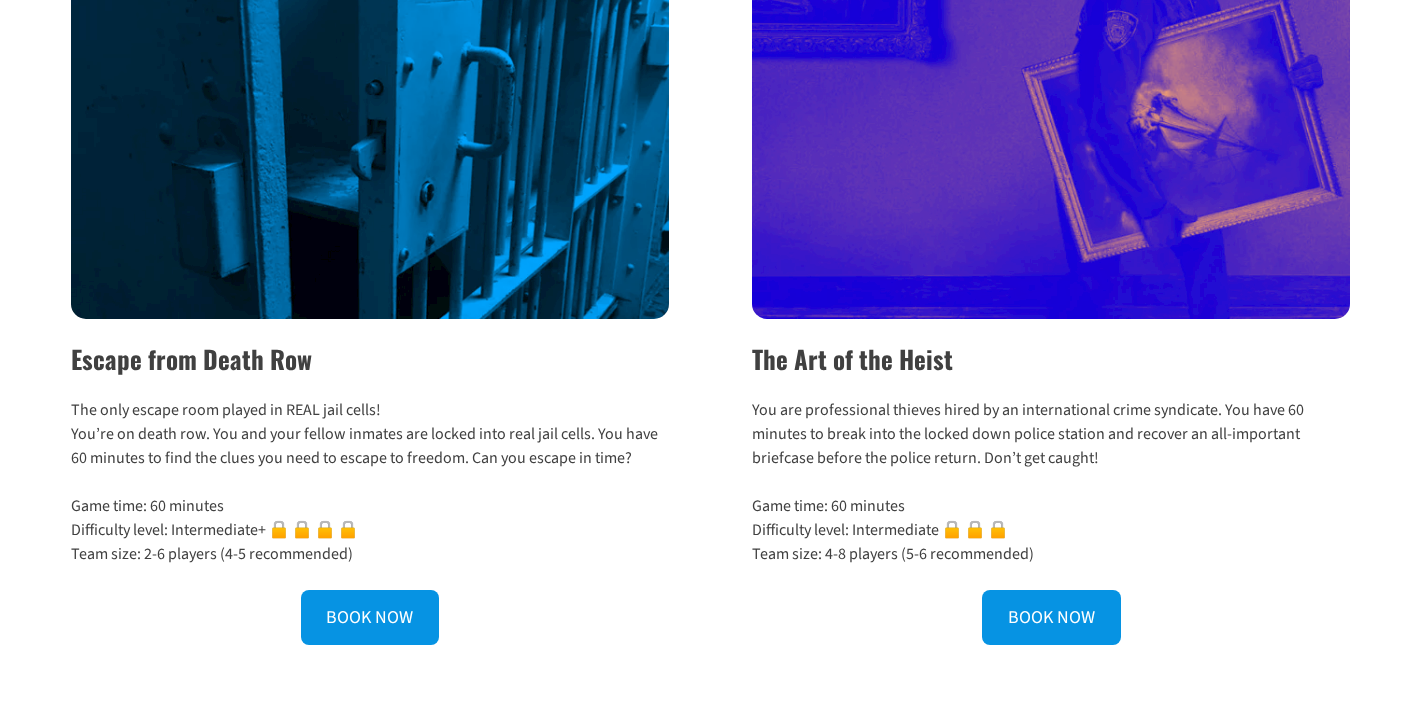 scroll, scrollTop: 0, scrollLeft: 0, axis: both 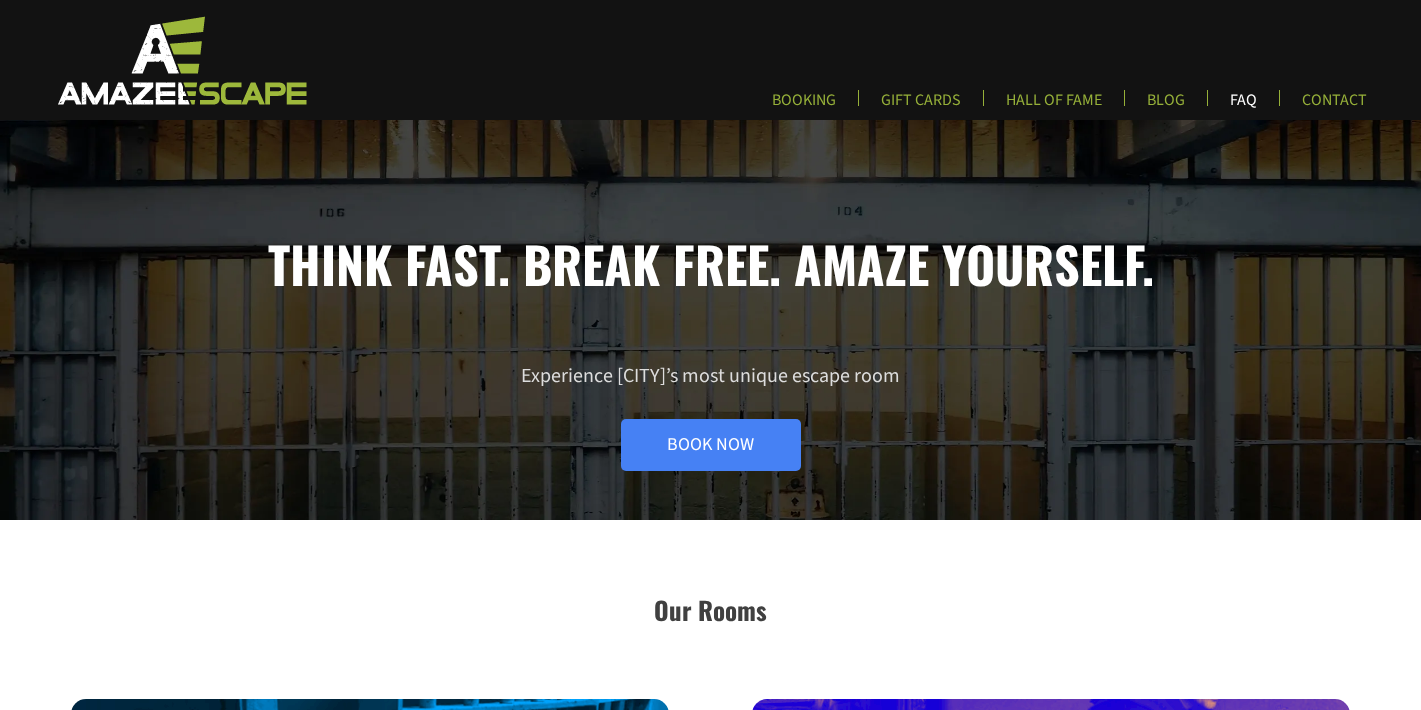 click on "FAQ" at bounding box center (1243, 106) 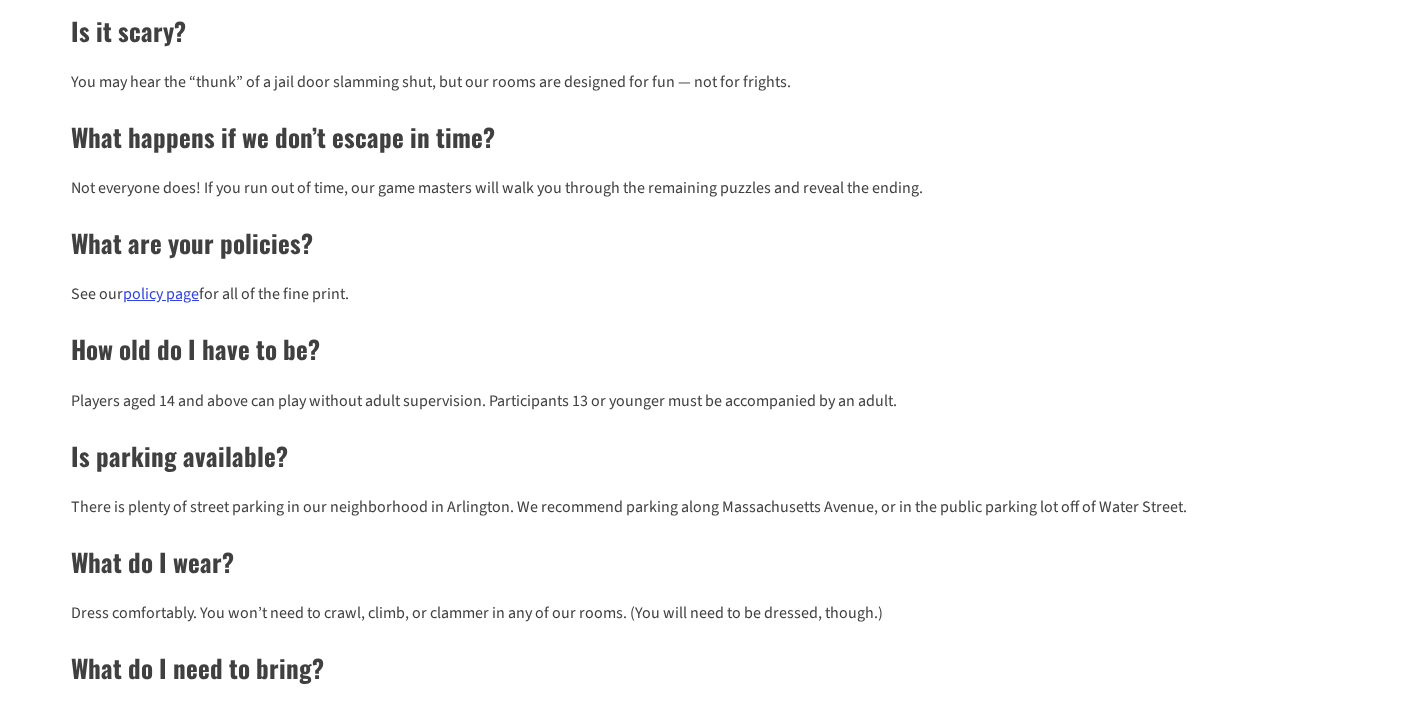 scroll, scrollTop: 1132, scrollLeft: 0, axis: vertical 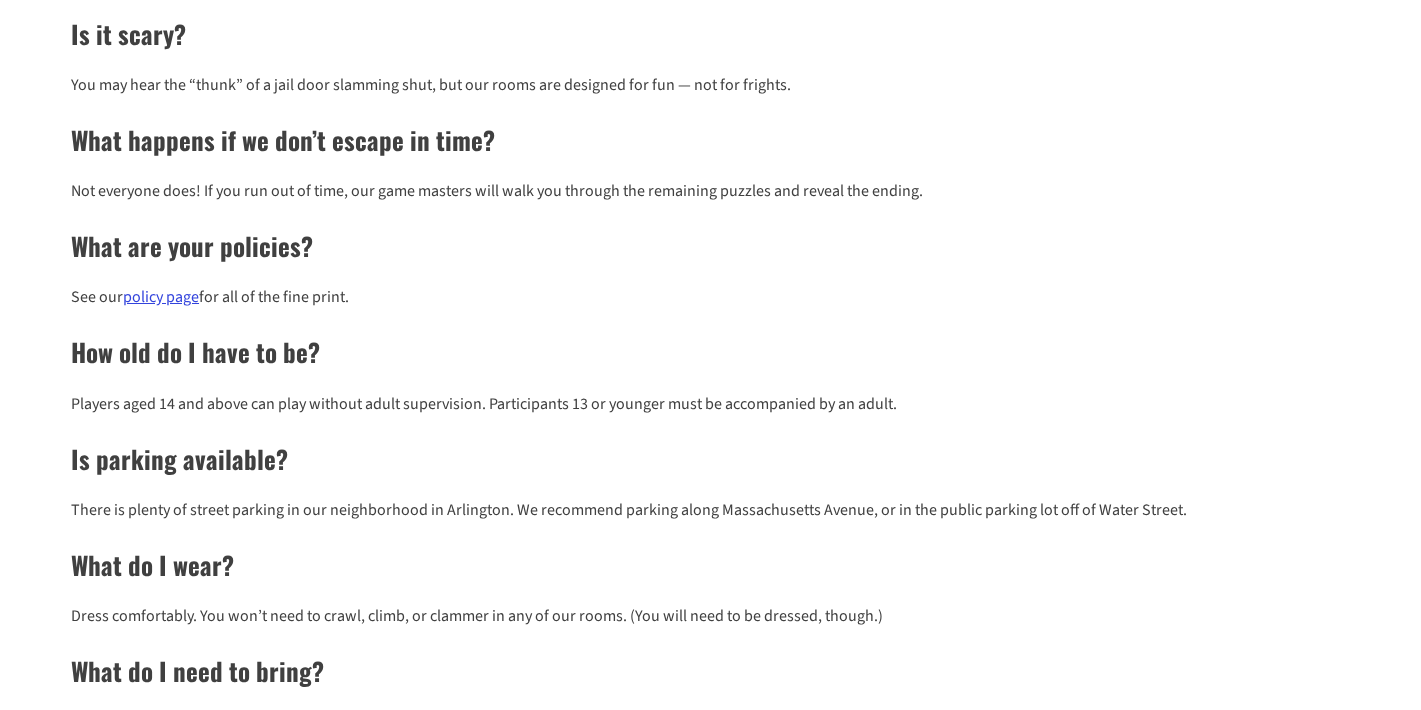 click on "policy page" at bounding box center (161, 297) 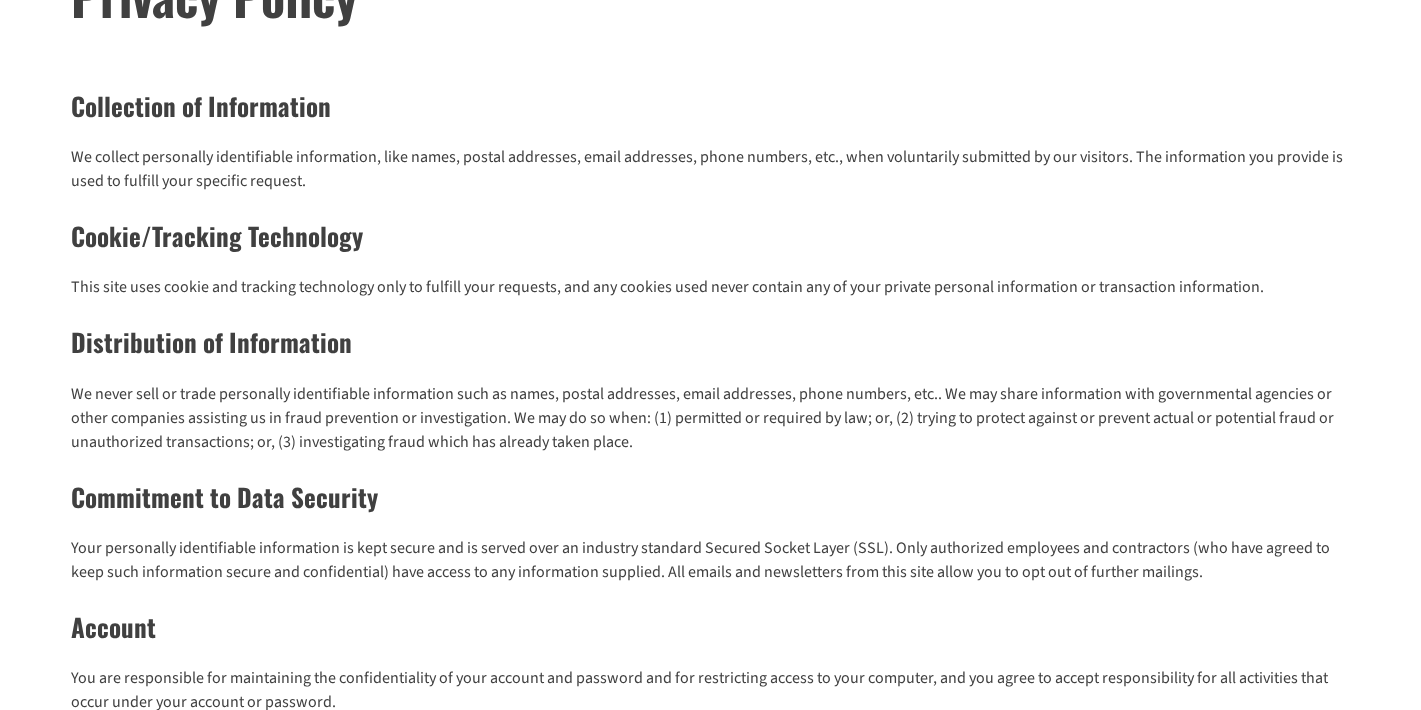 scroll, scrollTop: 0, scrollLeft: 0, axis: both 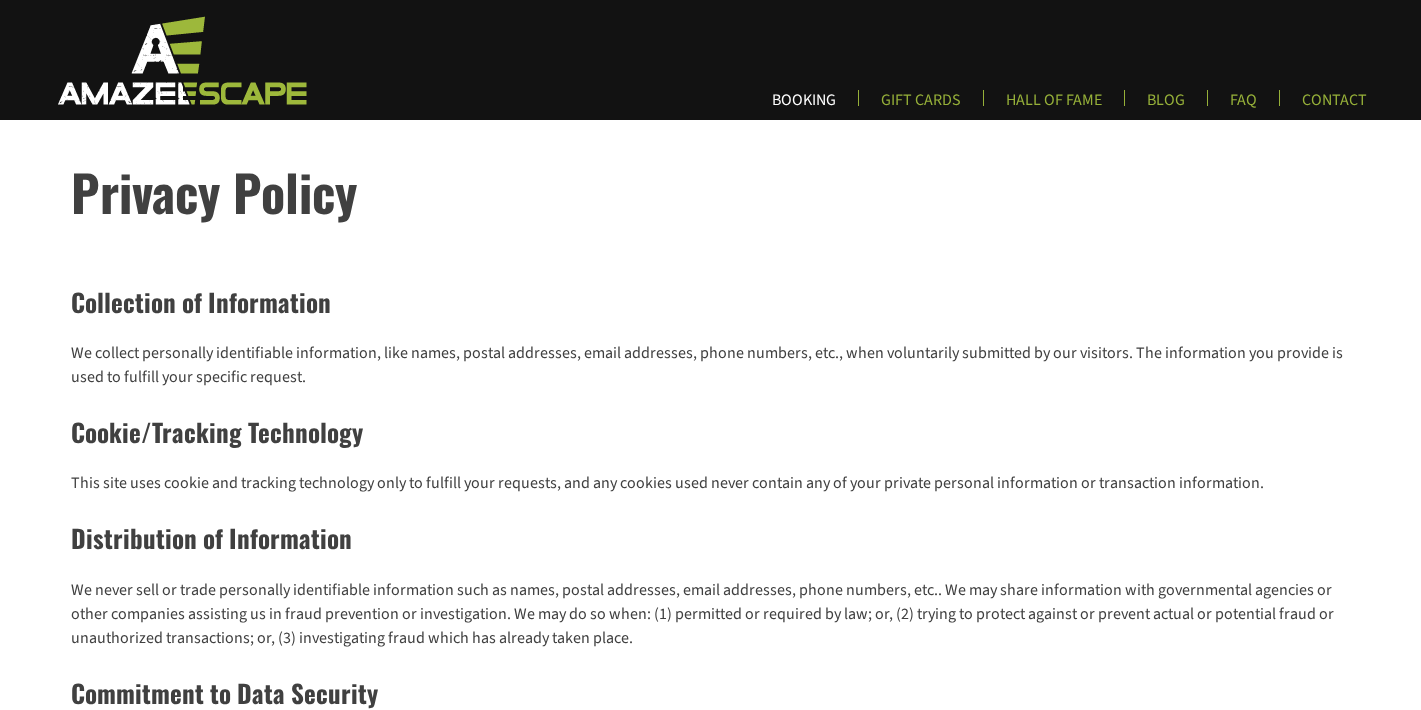 click on "BOOKING" at bounding box center [804, 106] 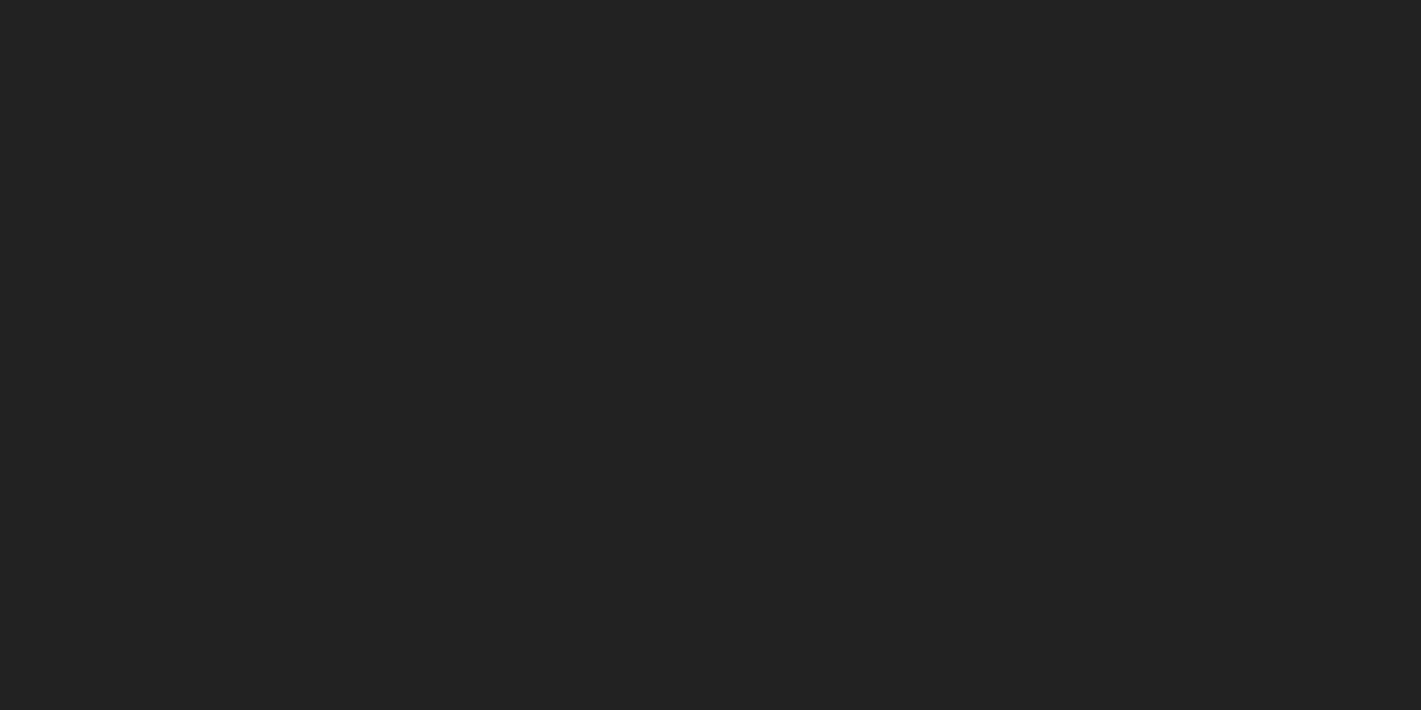 scroll, scrollTop: 0, scrollLeft: 0, axis: both 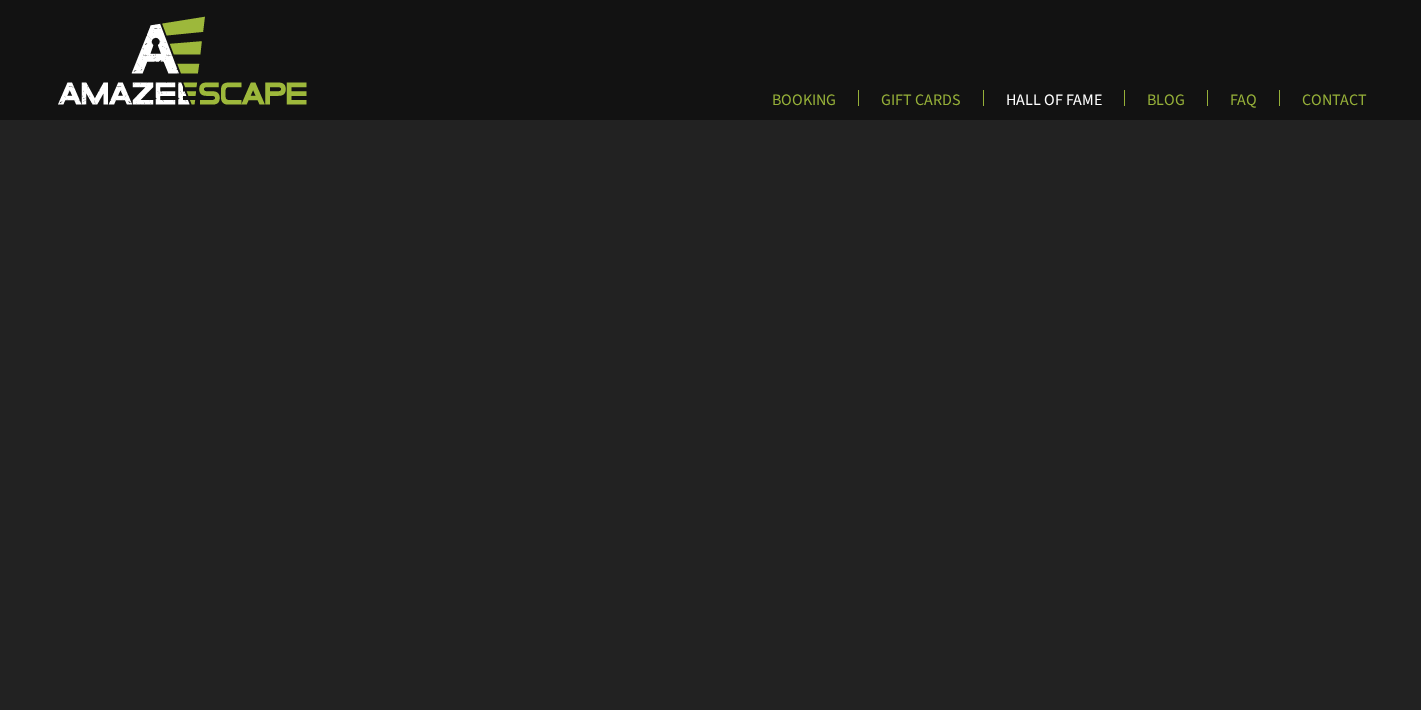 click on "HALL OF FAME" at bounding box center [1054, 106] 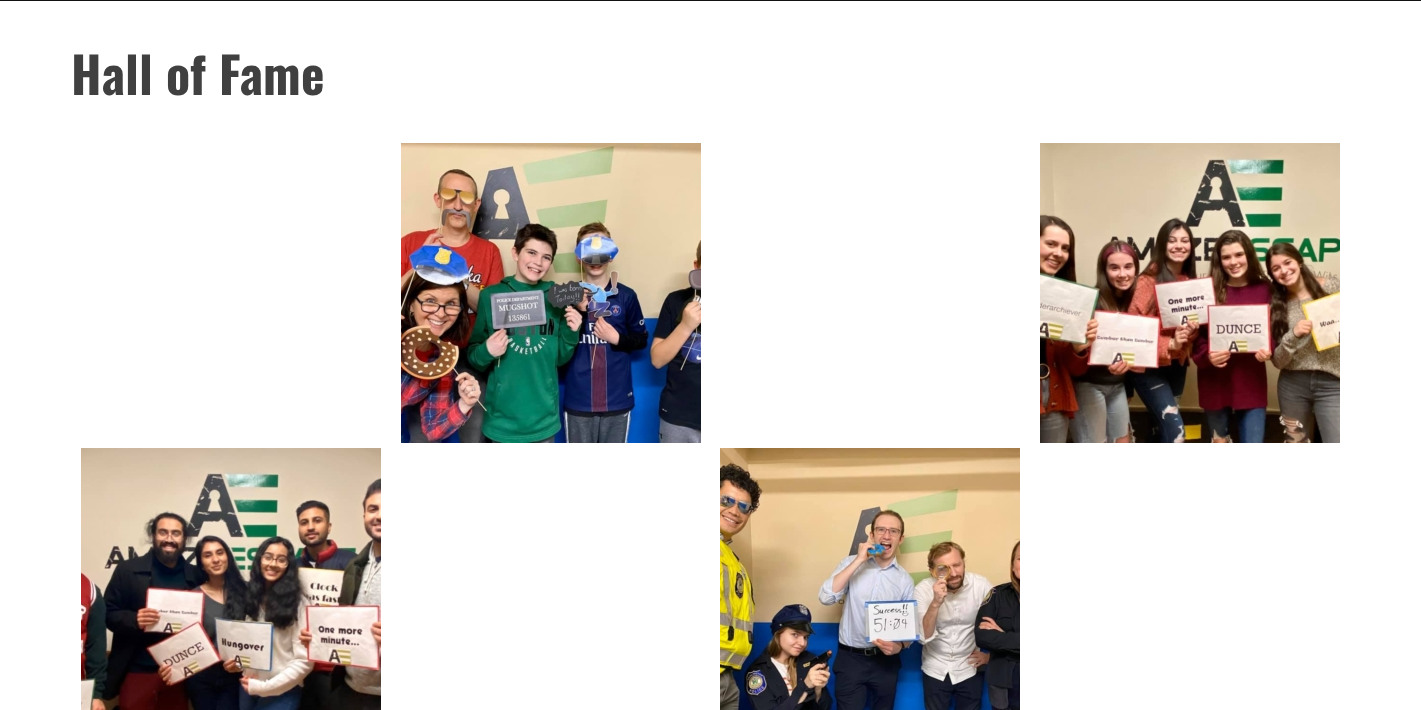 scroll, scrollTop: 0, scrollLeft: 0, axis: both 